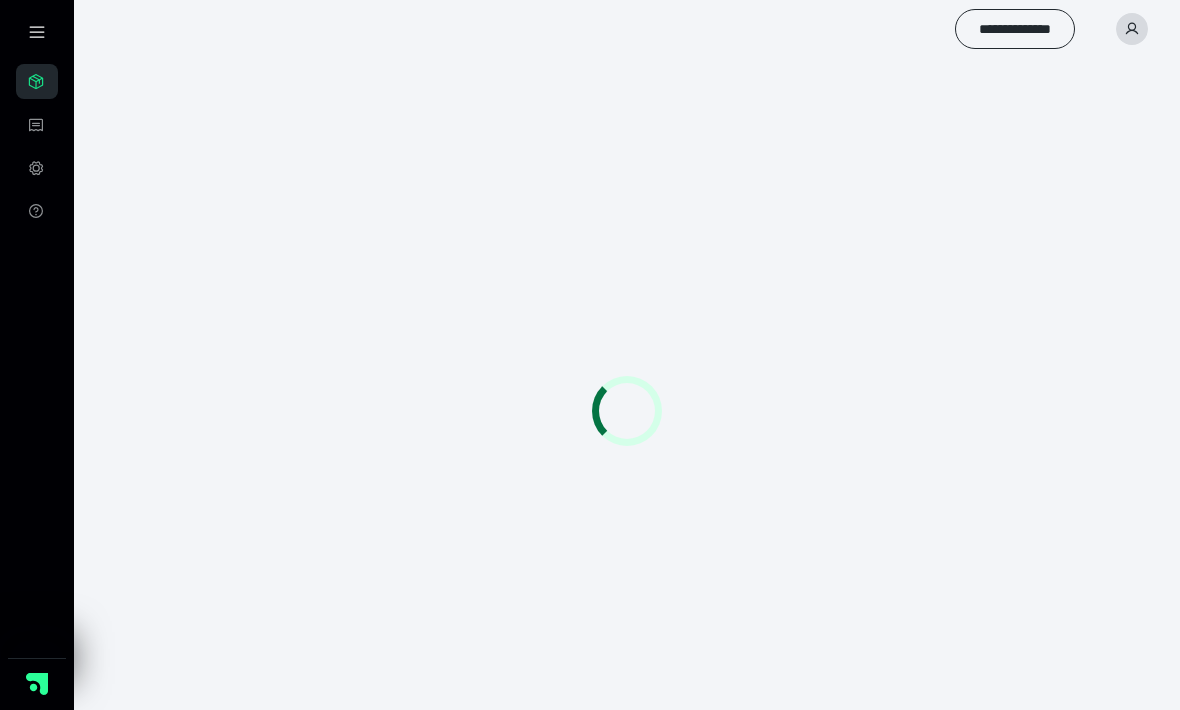 scroll, scrollTop: 1, scrollLeft: 0, axis: vertical 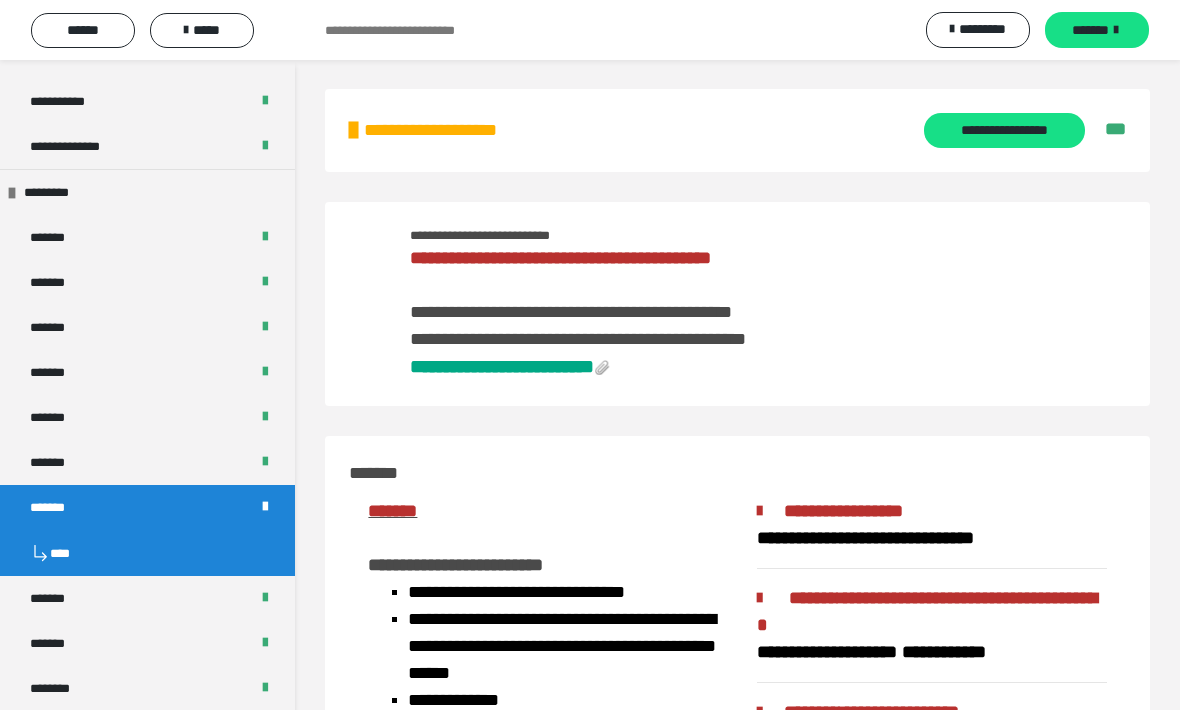 click on "*******" at bounding box center (147, 237) 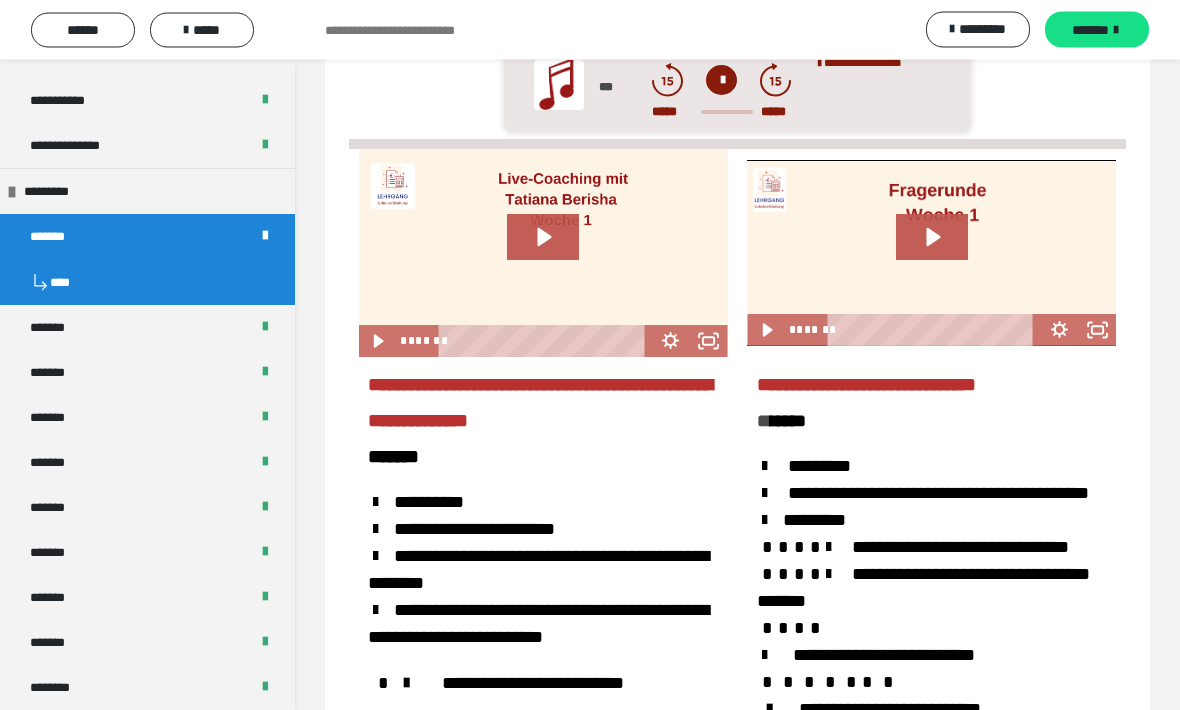 scroll, scrollTop: 2316, scrollLeft: 0, axis: vertical 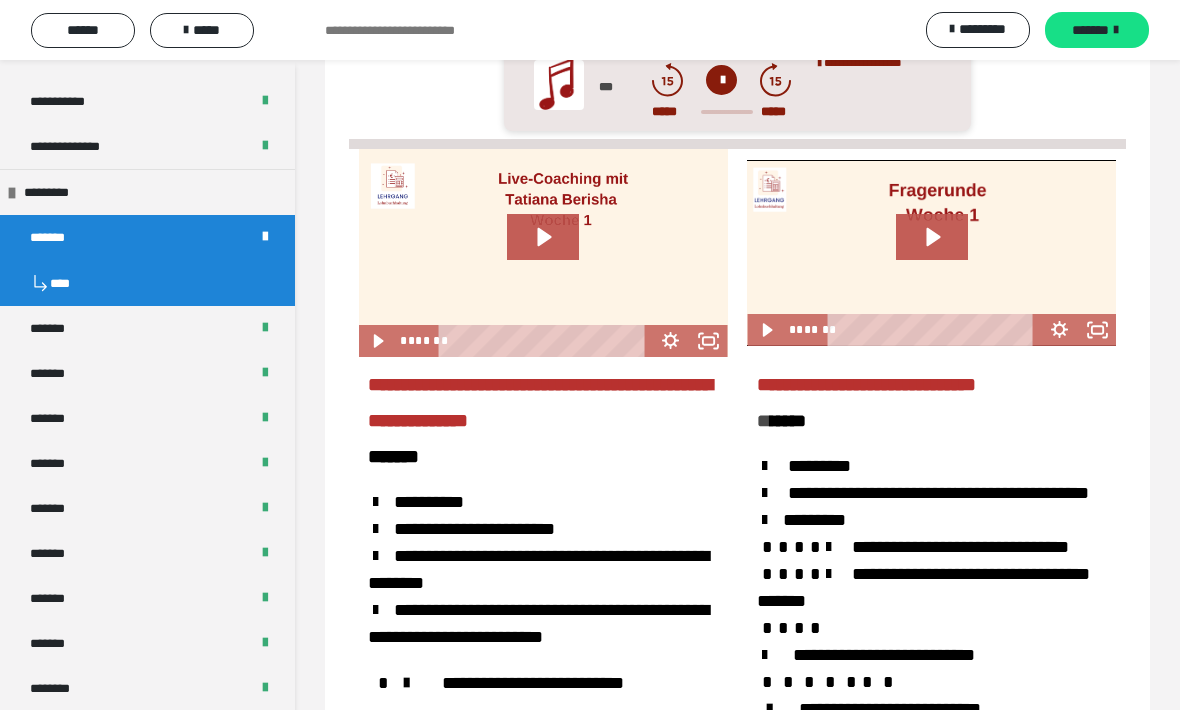 click 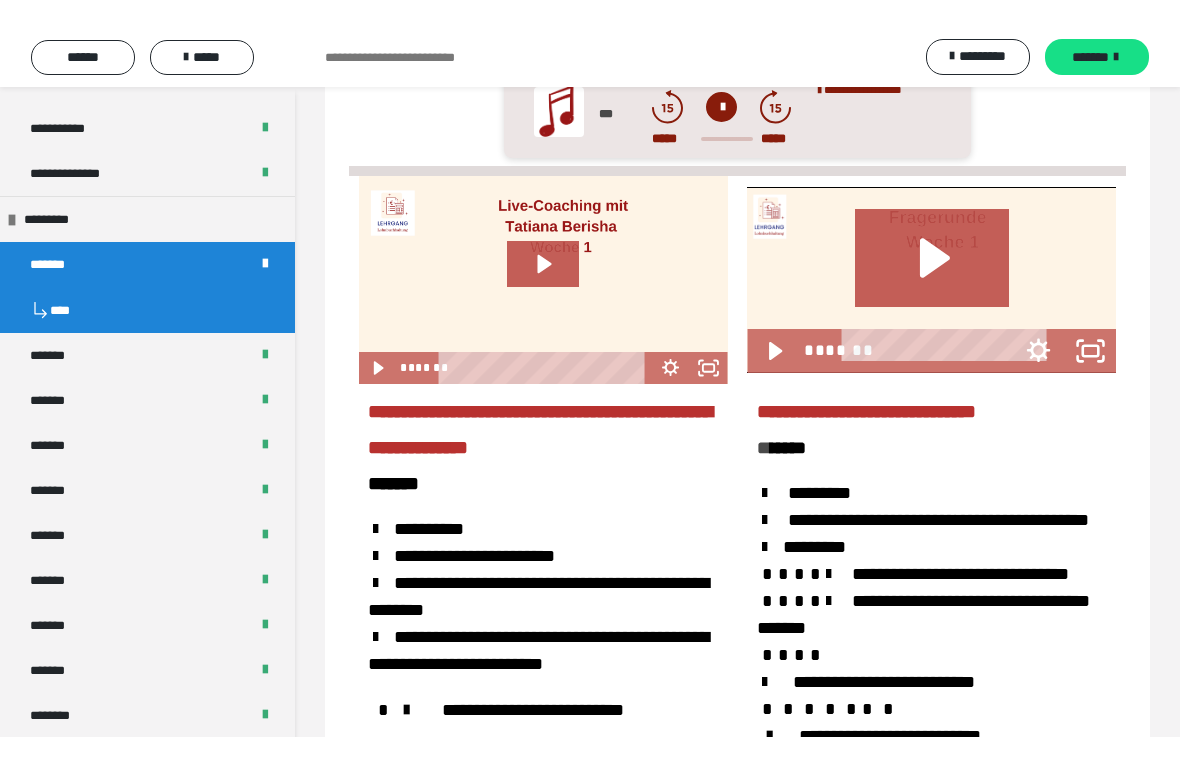 scroll, scrollTop: 24, scrollLeft: 0, axis: vertical 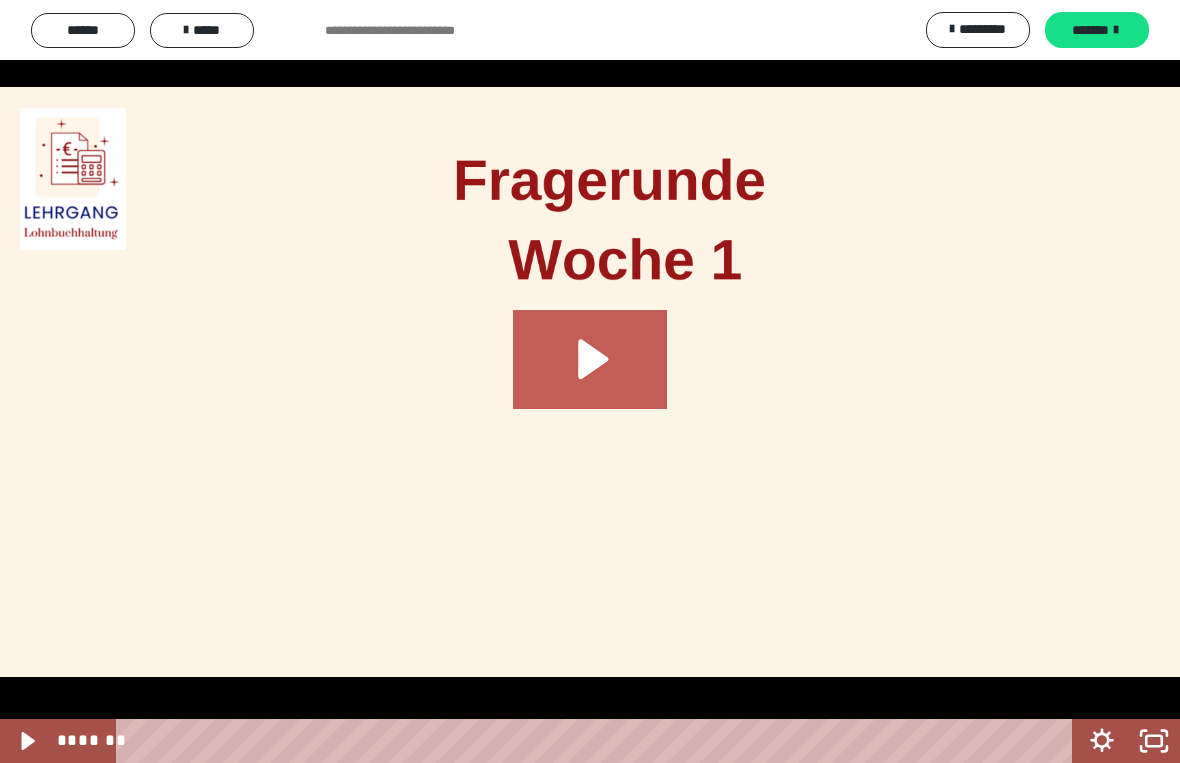 click 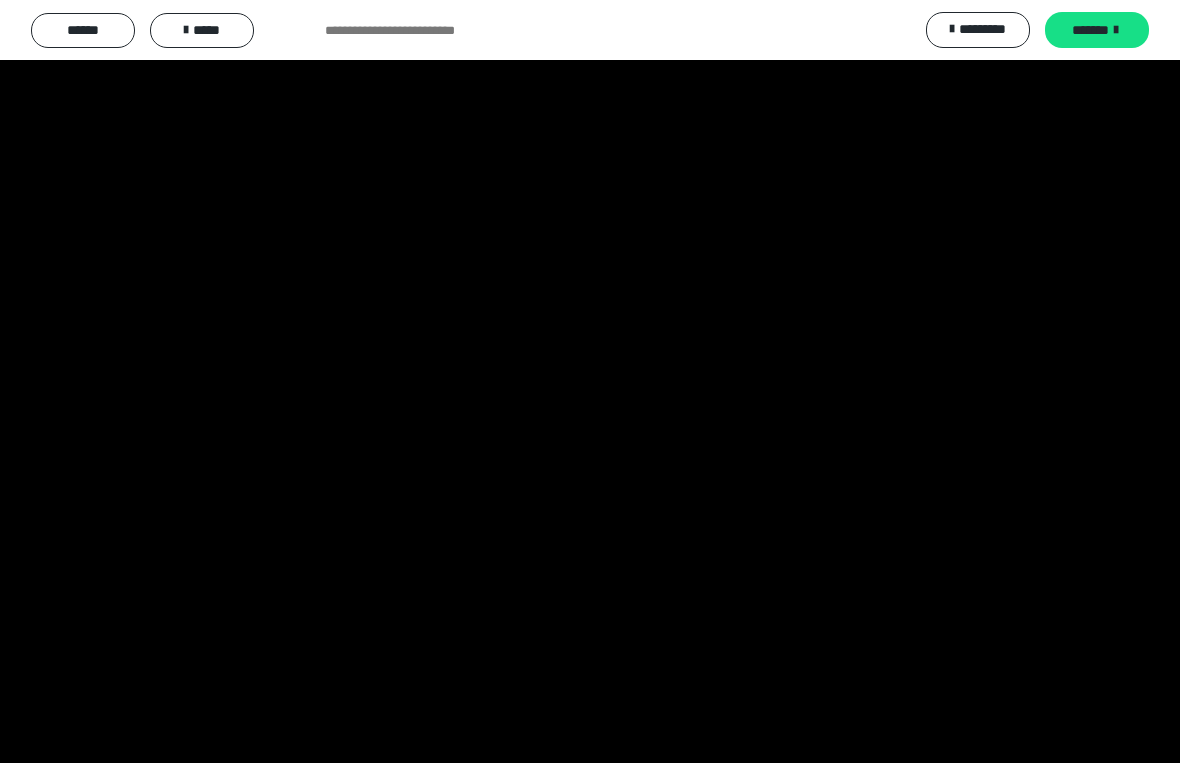 click at bounding box center (590, 381) 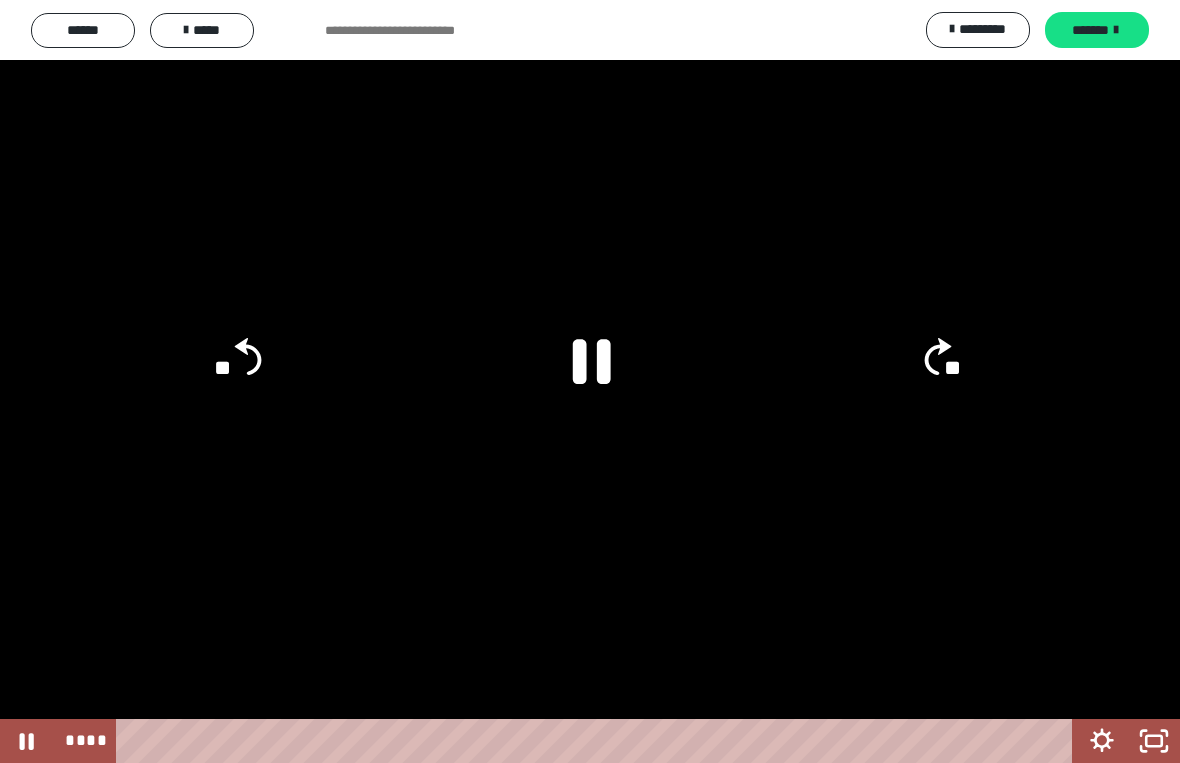 click on "**" 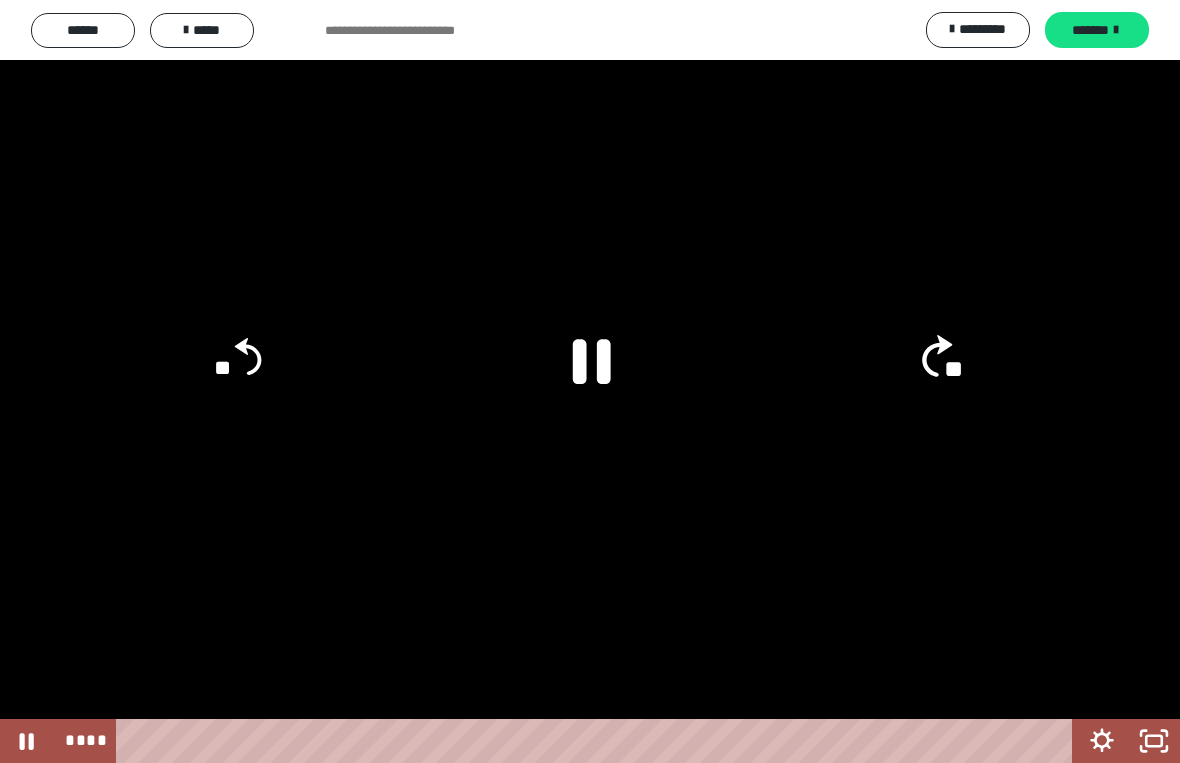 click on "**" 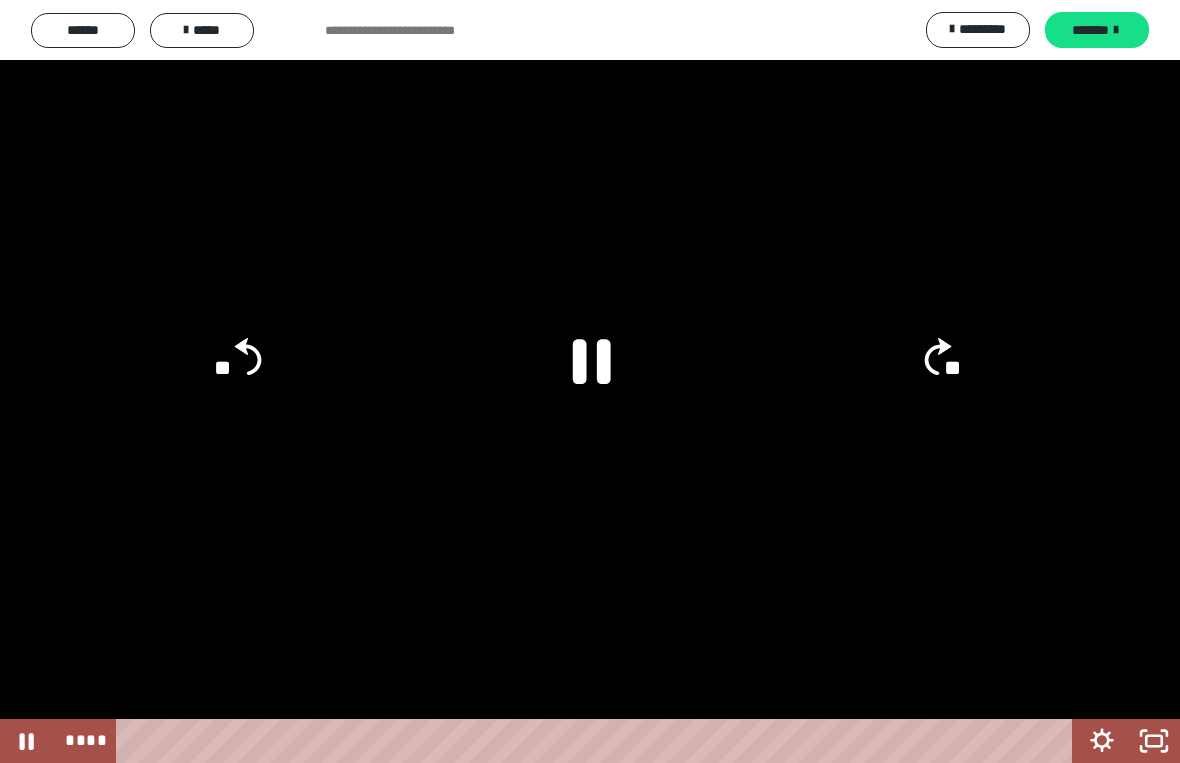click on "**" 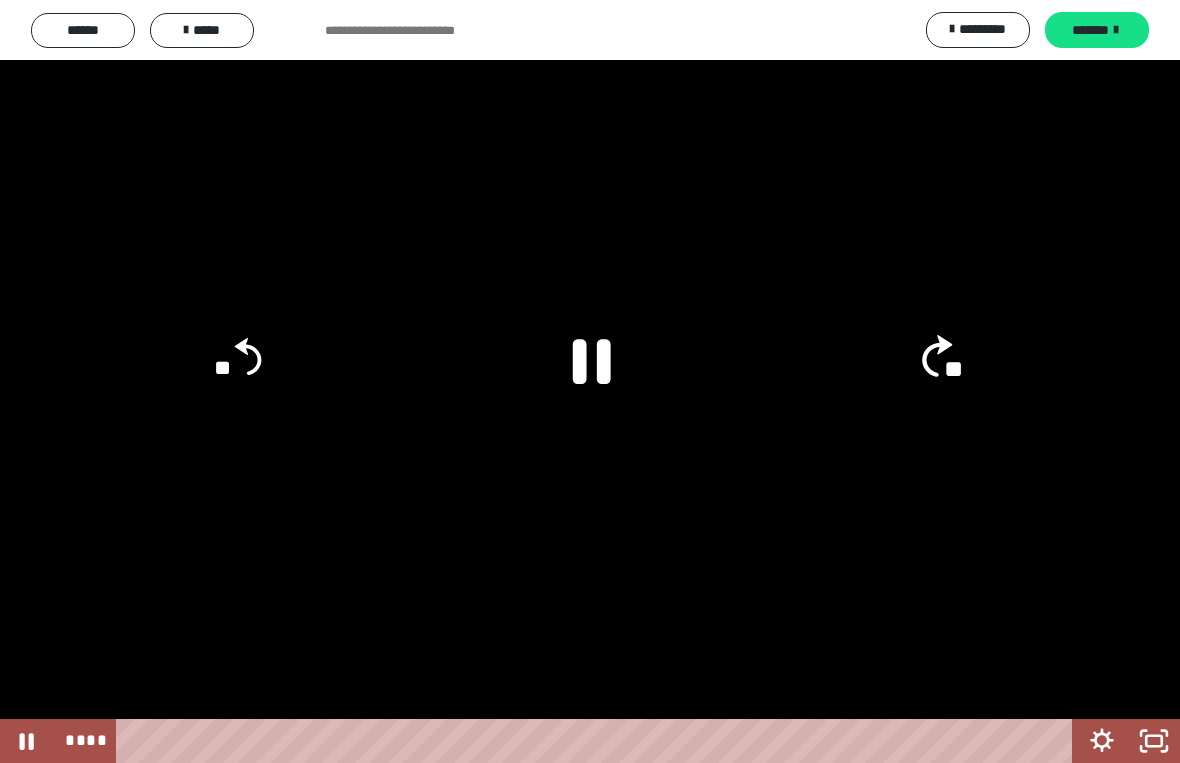 click on "**" 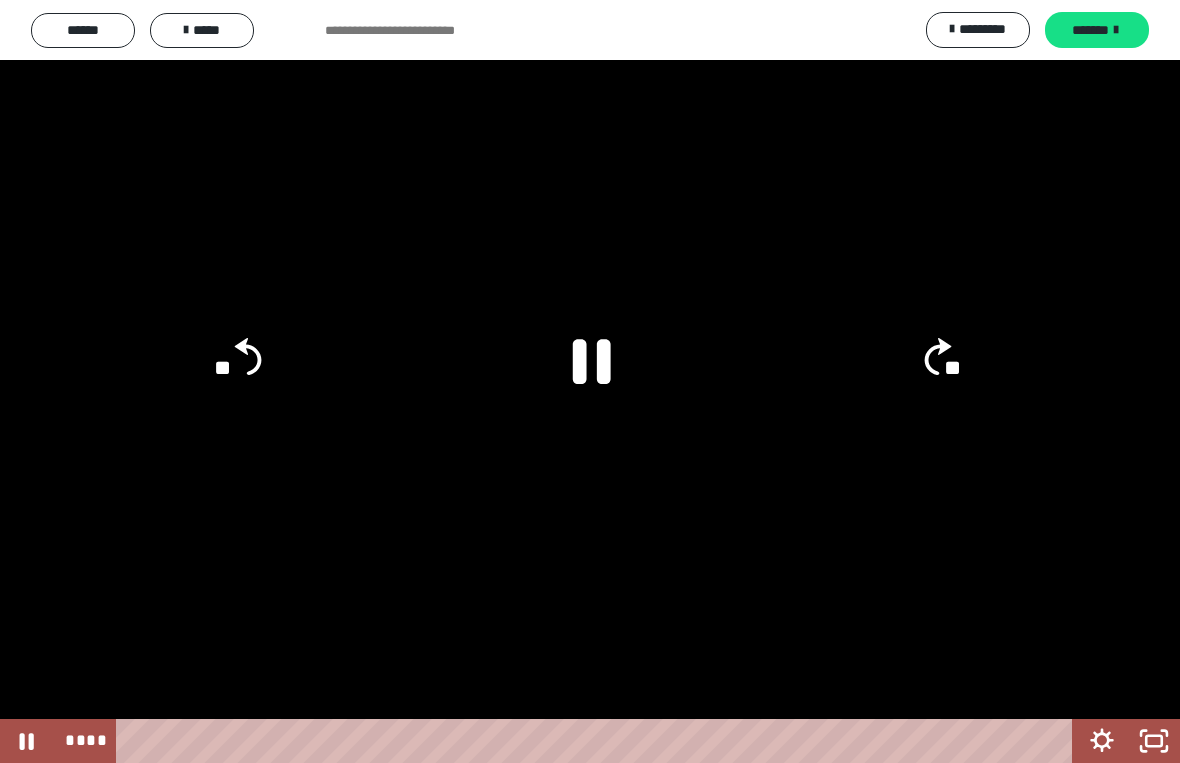 click on "**" 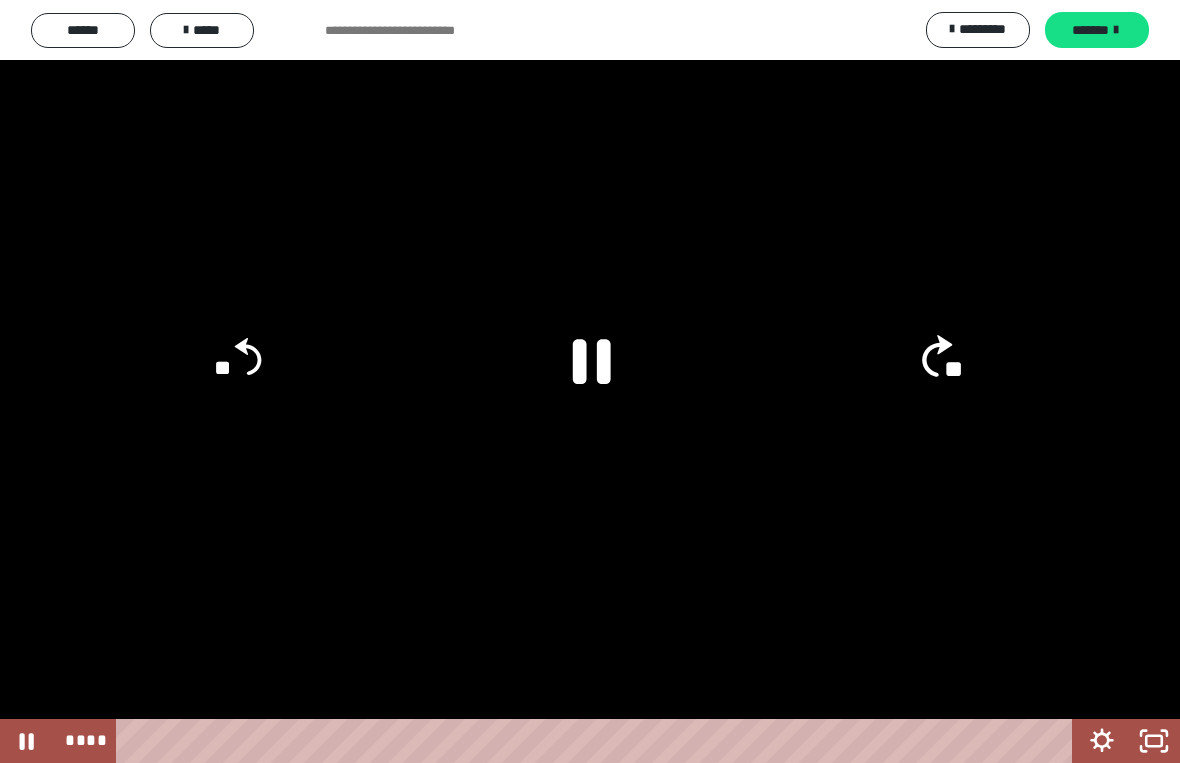 click on "**" 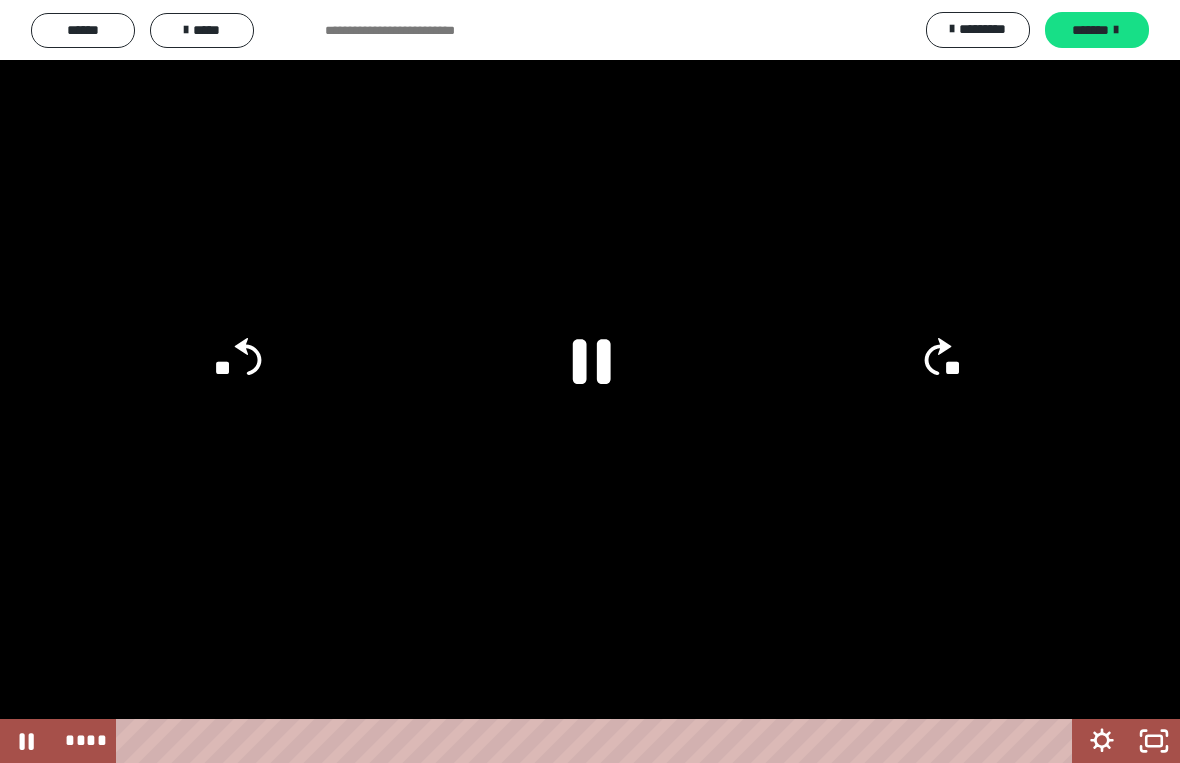 click on "**" 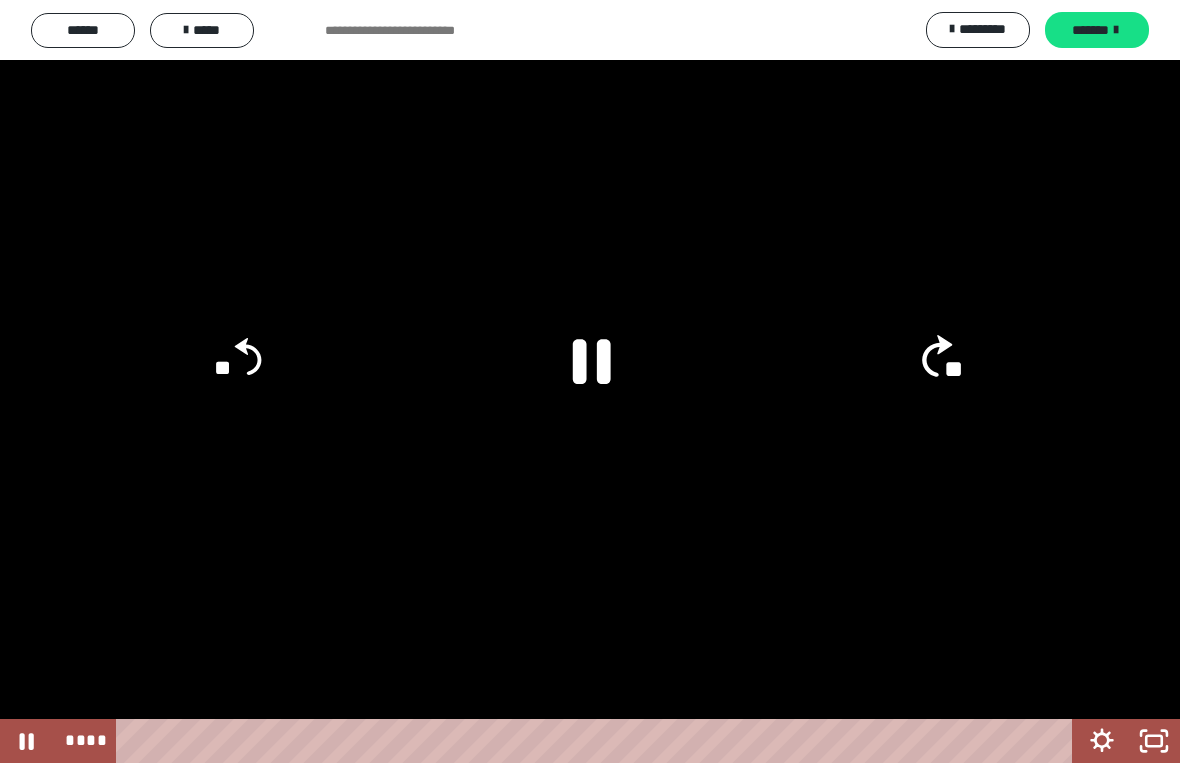click on "**" 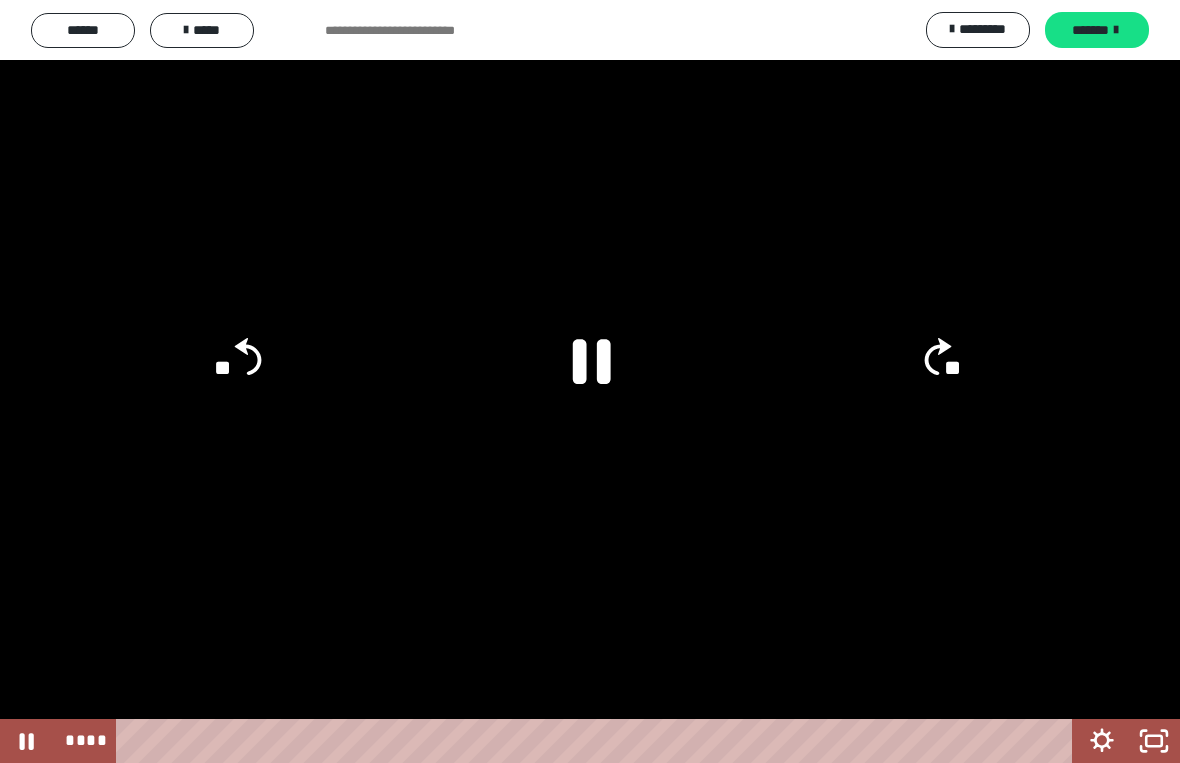 click on "**" 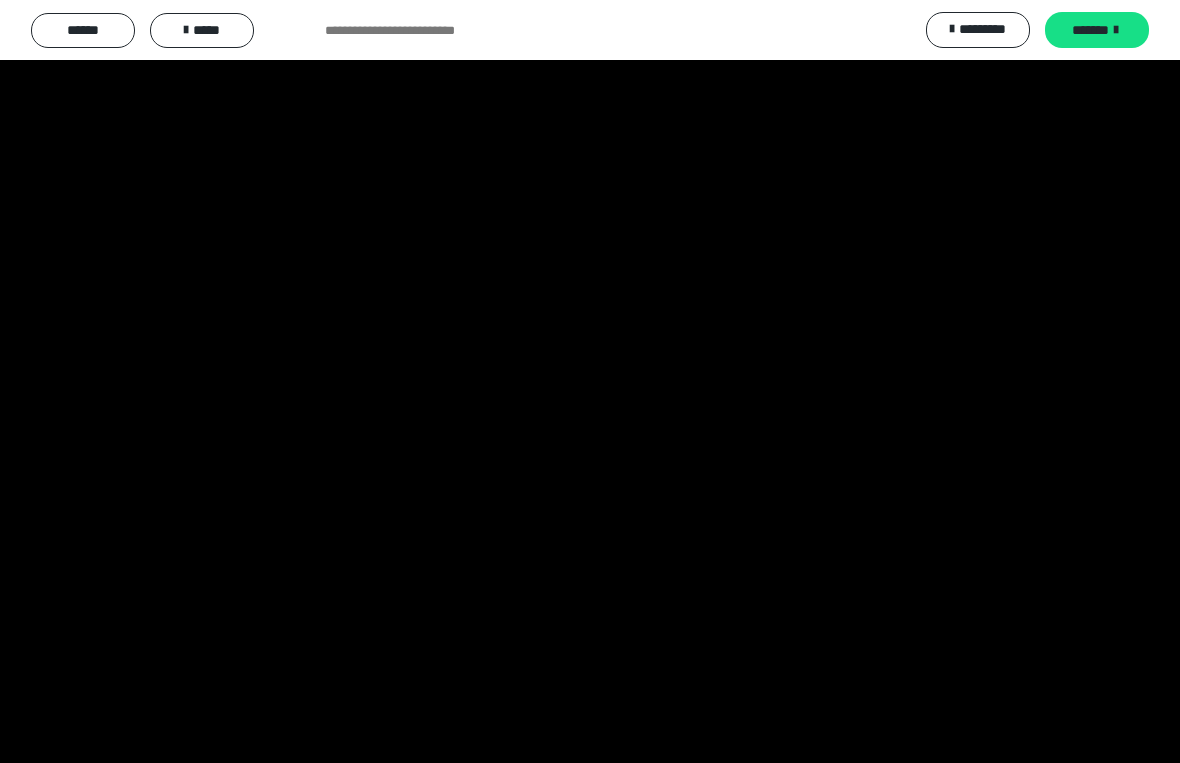 click at bounding box center [590, 381] 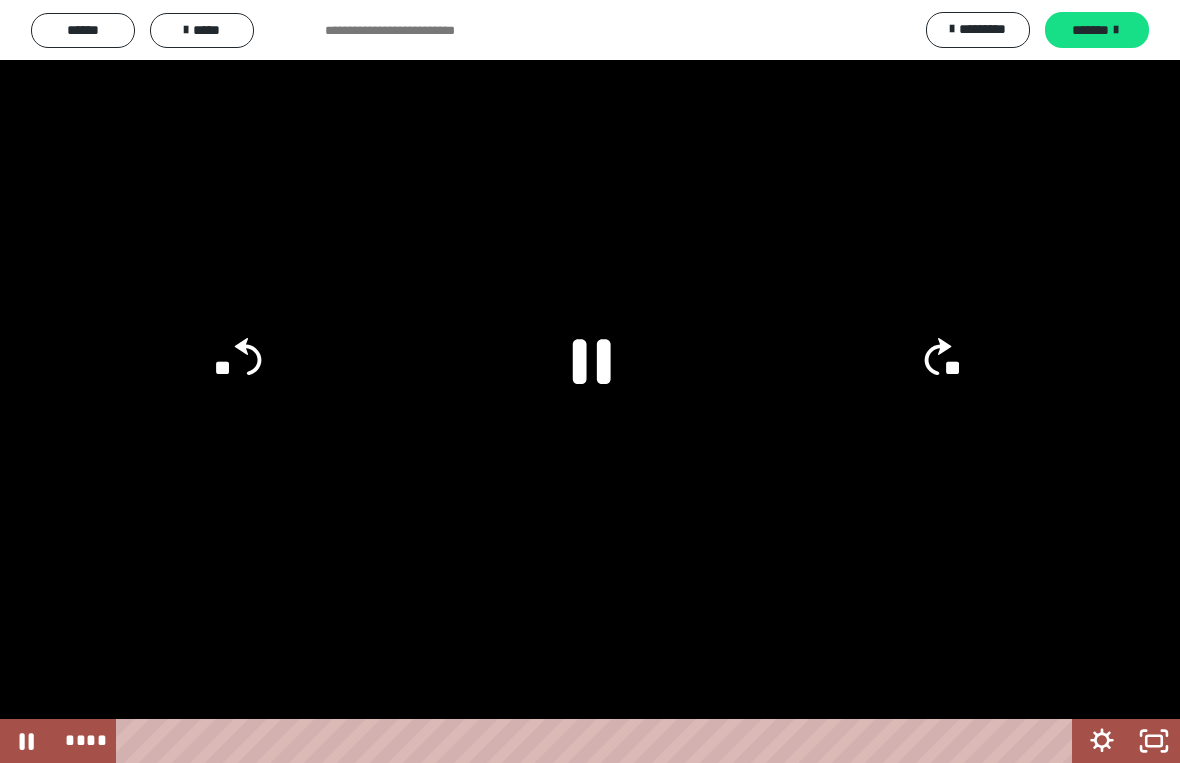 click on "**" 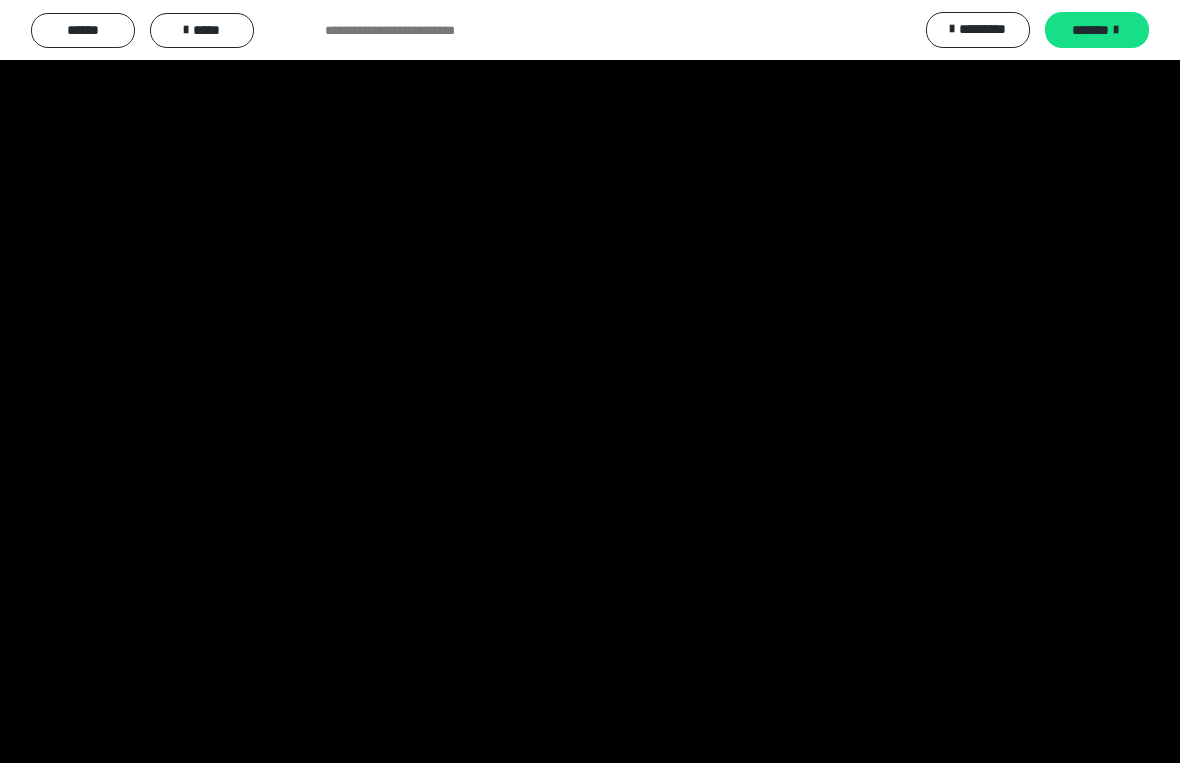 click at bounding box center [590, 381] 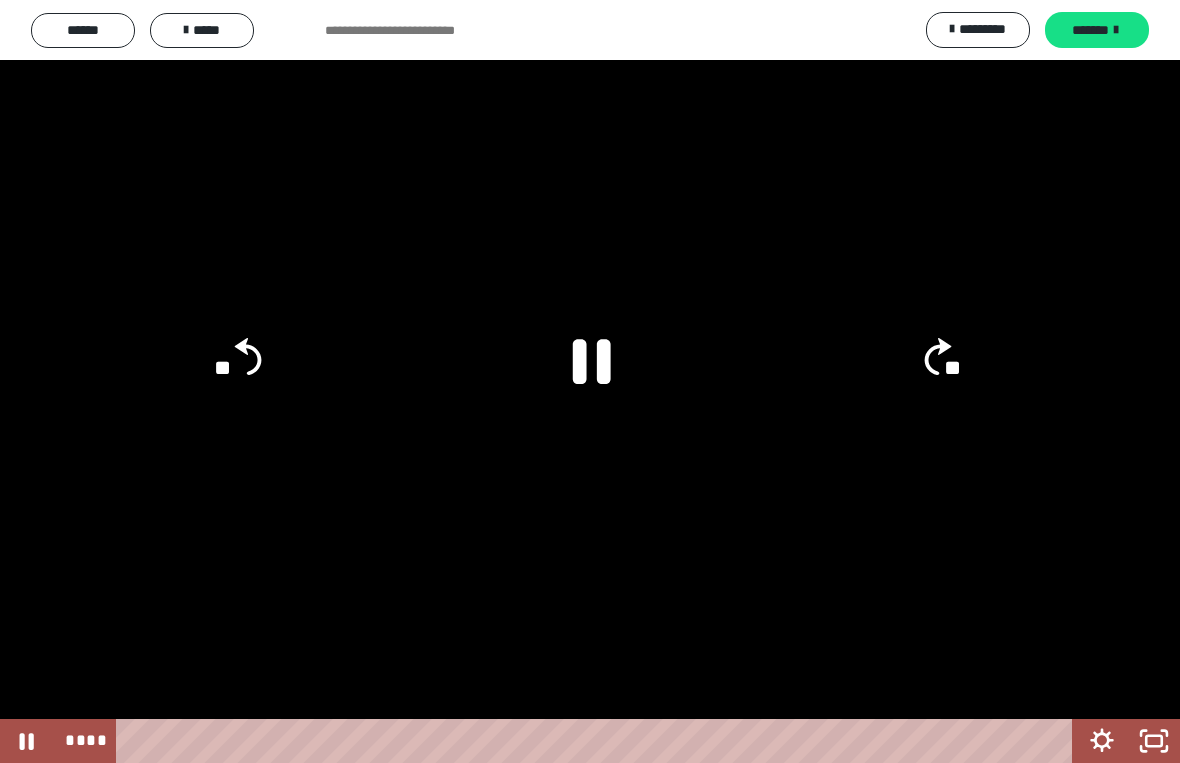 click on "**" 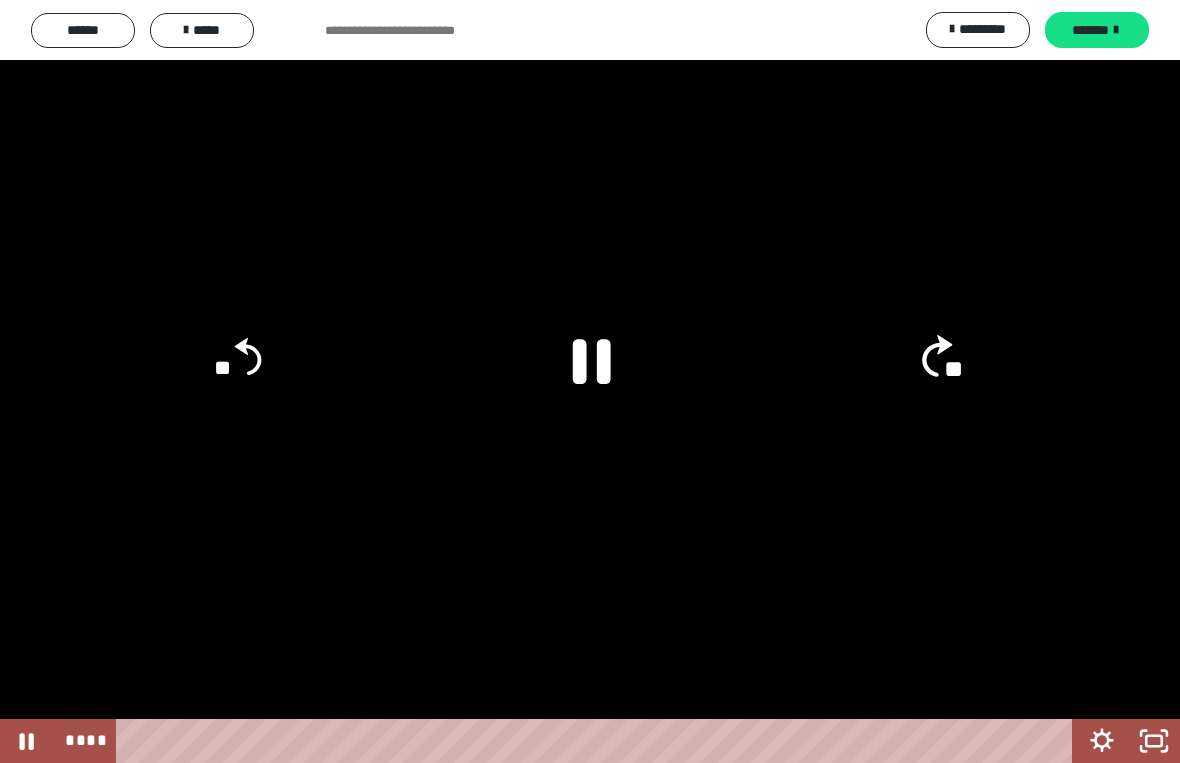 click 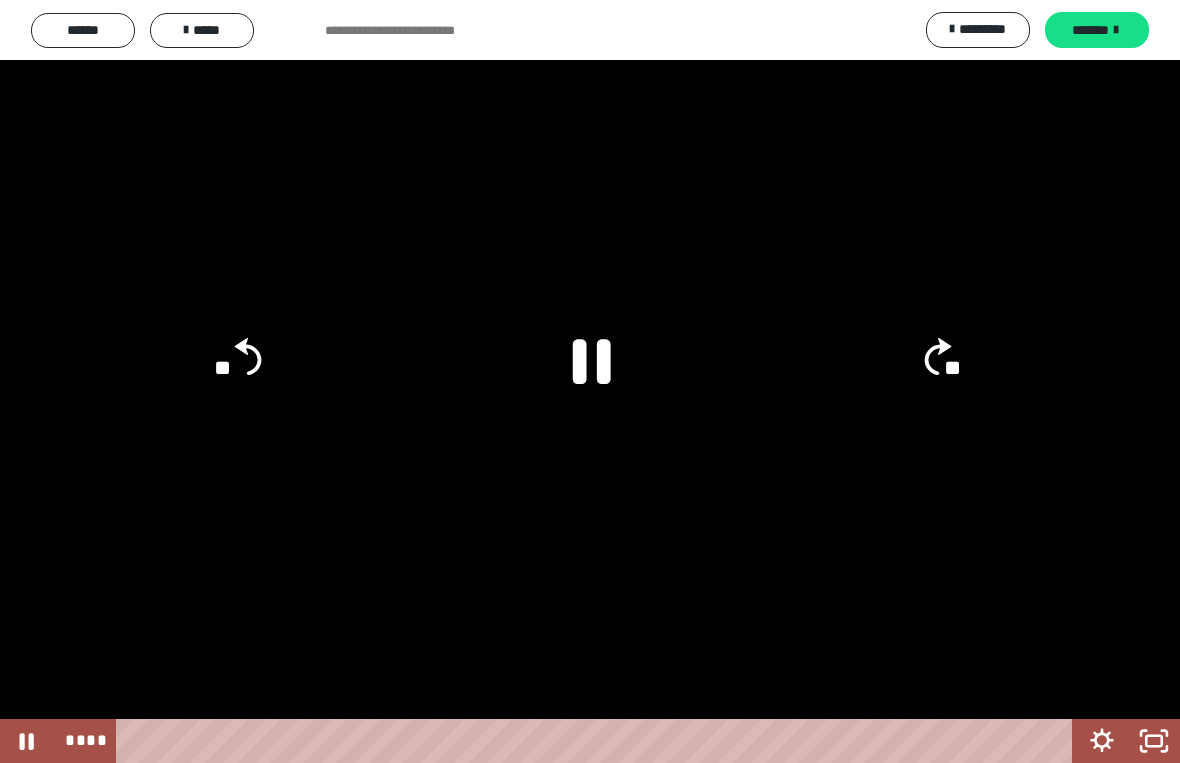 click on "**" 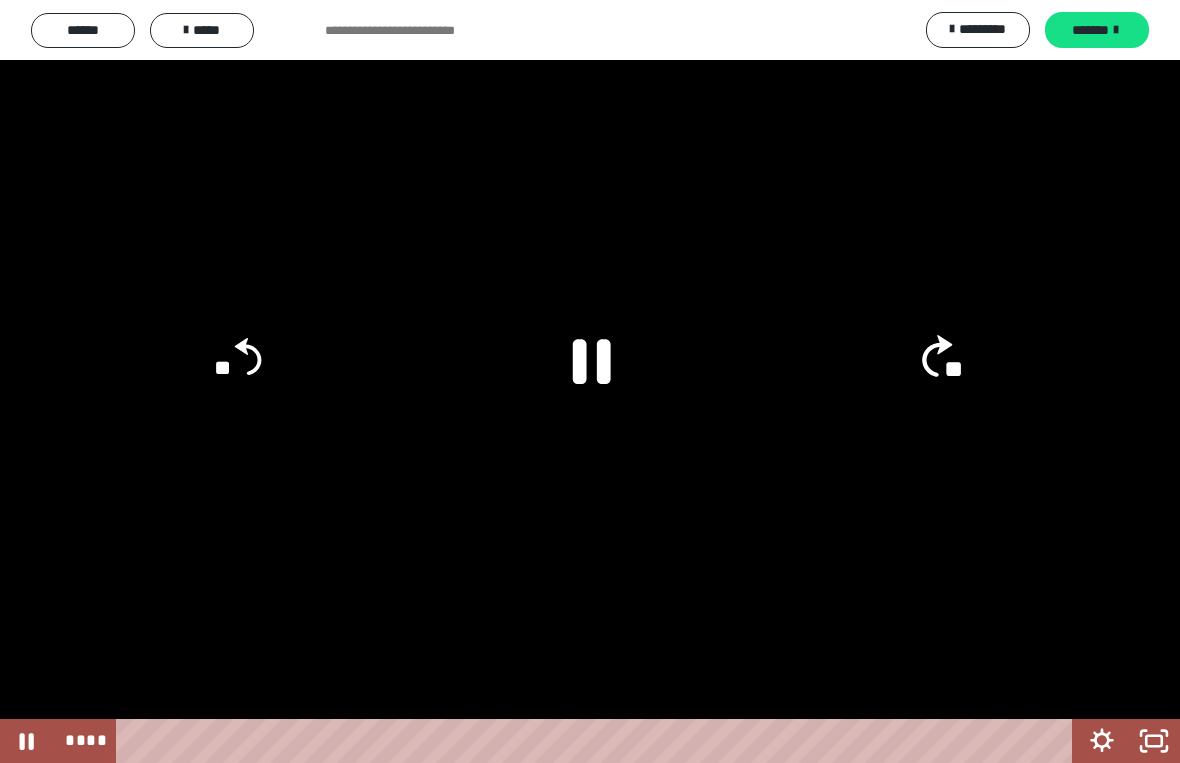 click 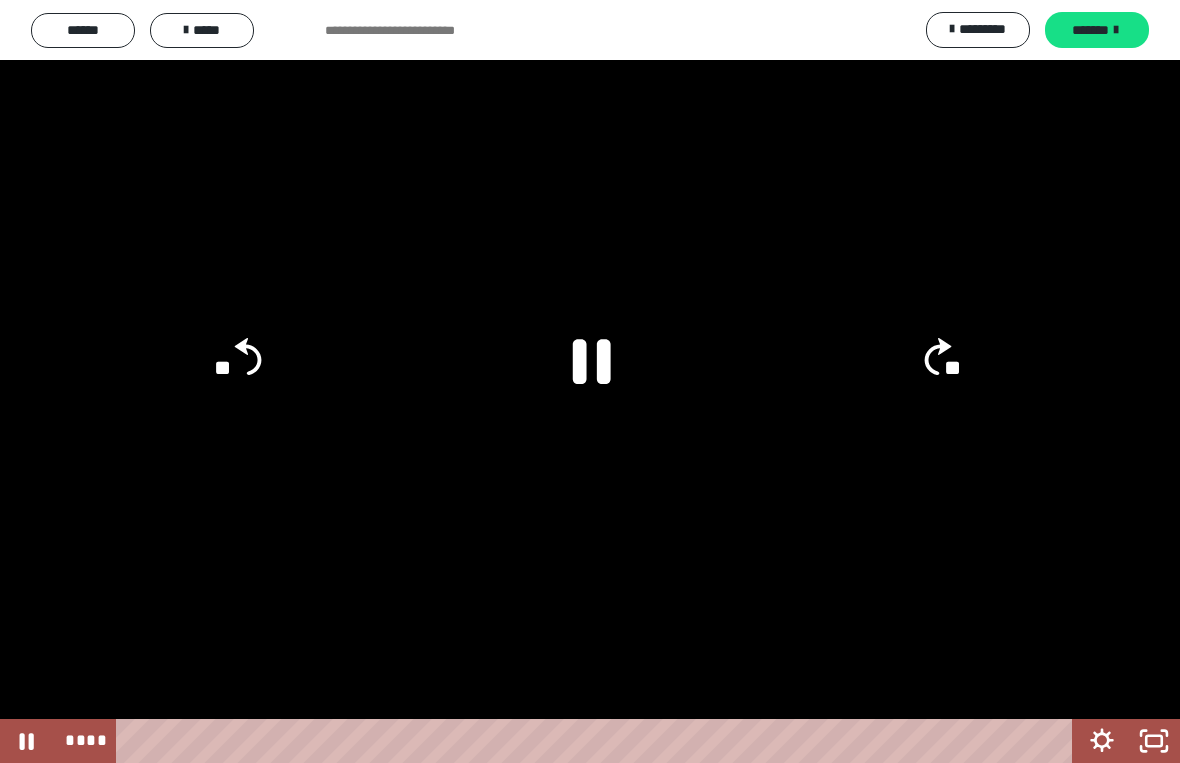 click on "**" 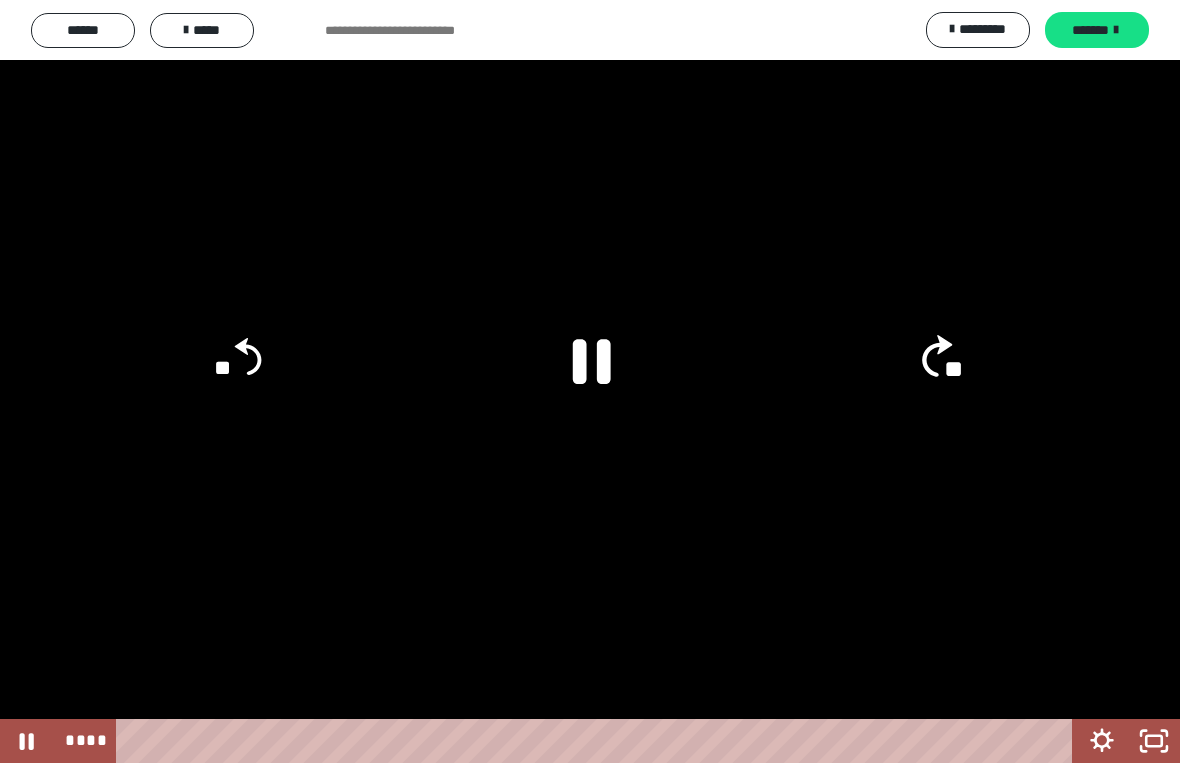click on "**" 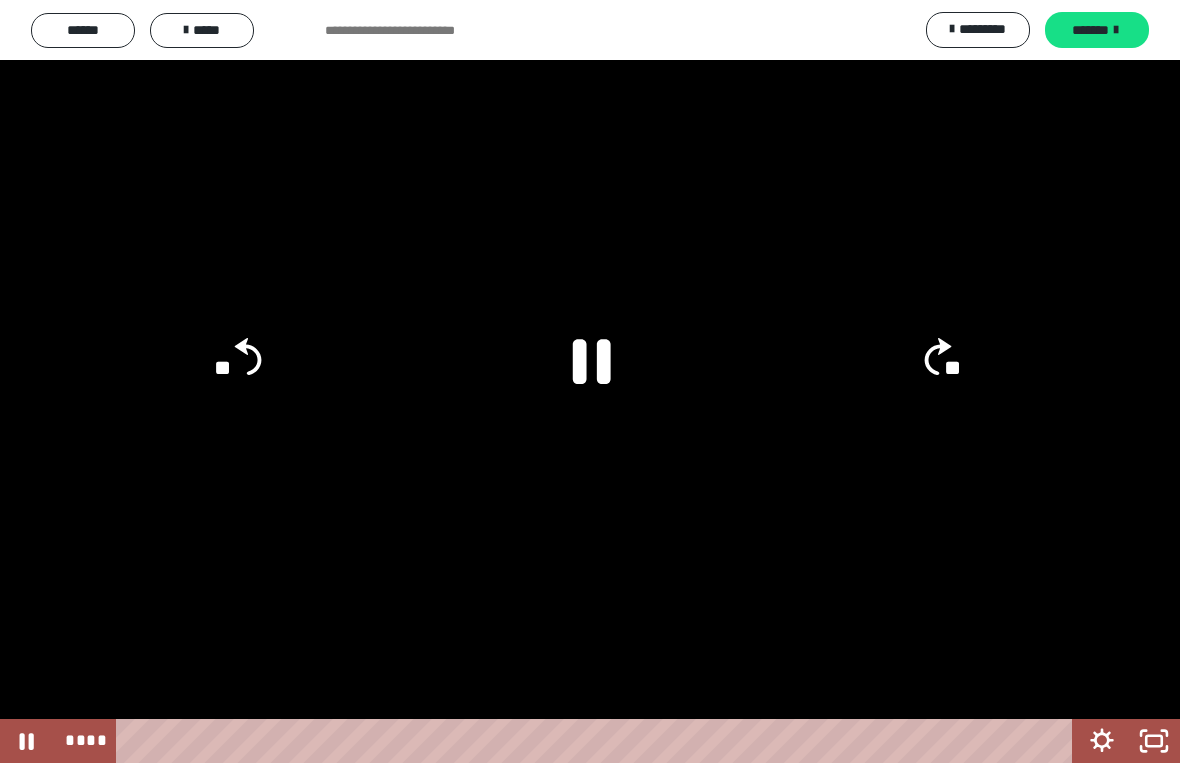 click on "**" 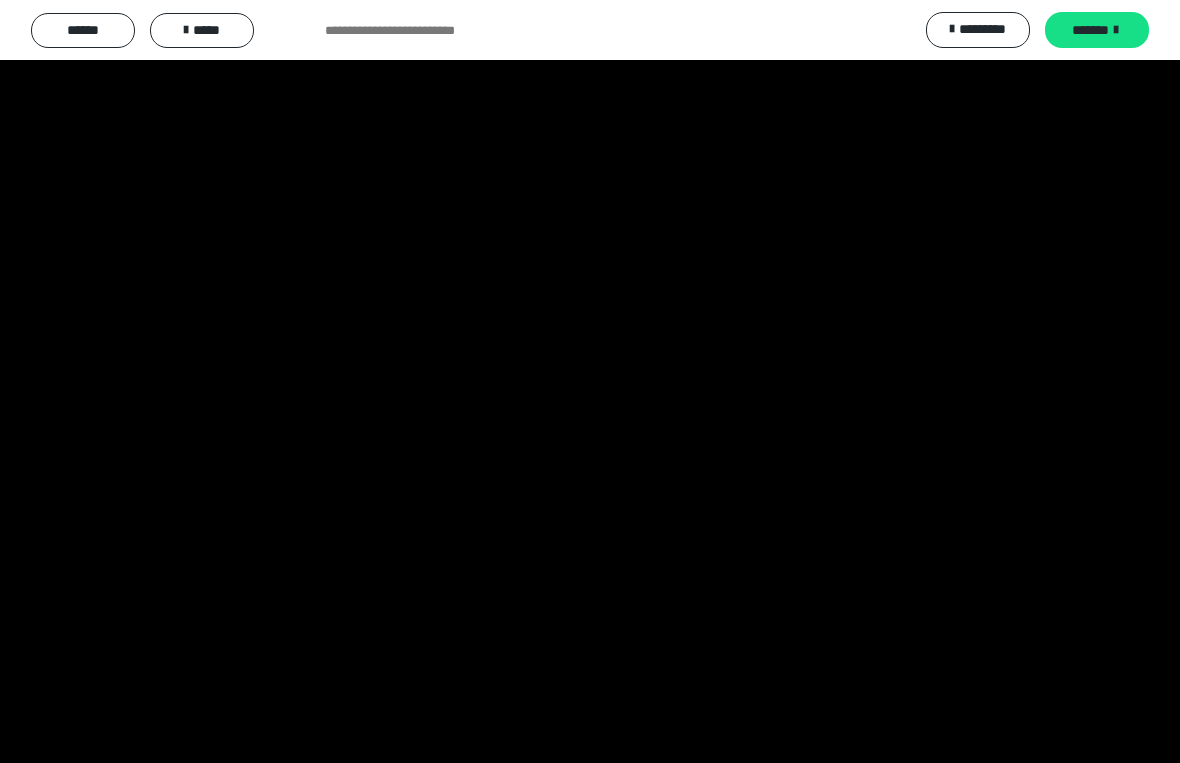 click at bounding box center (590, 381) 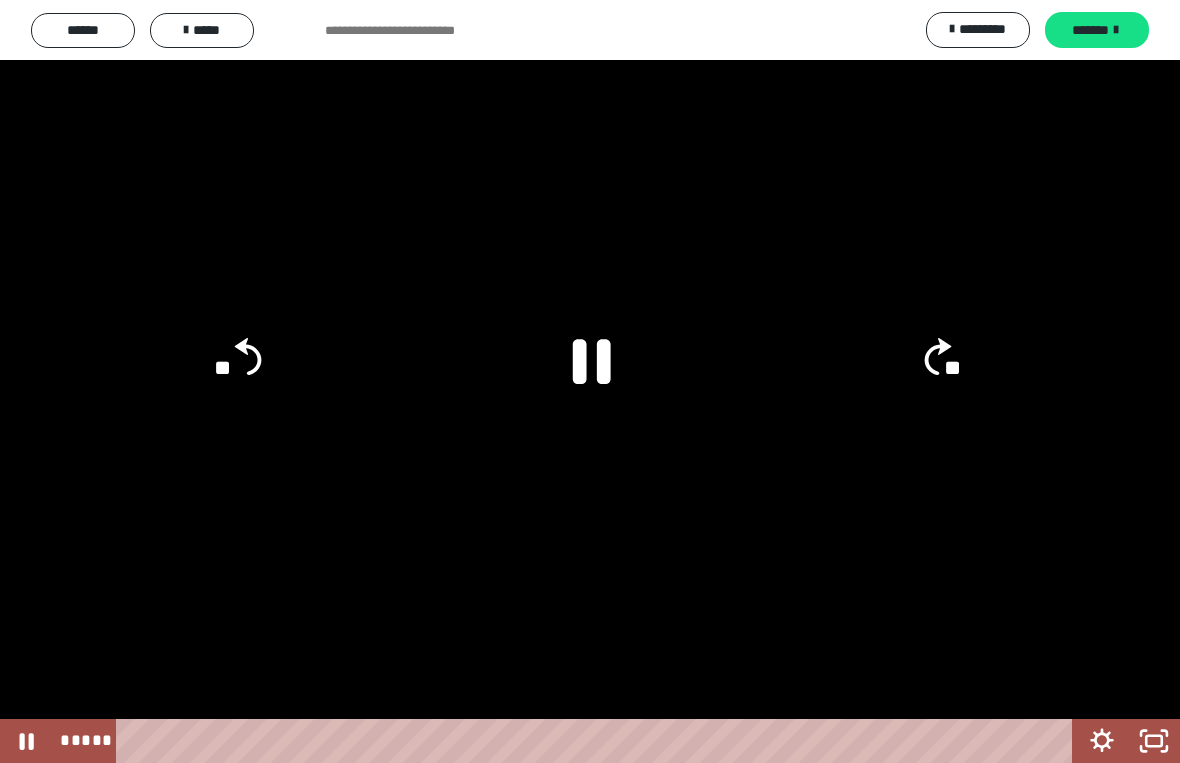 click on "**" 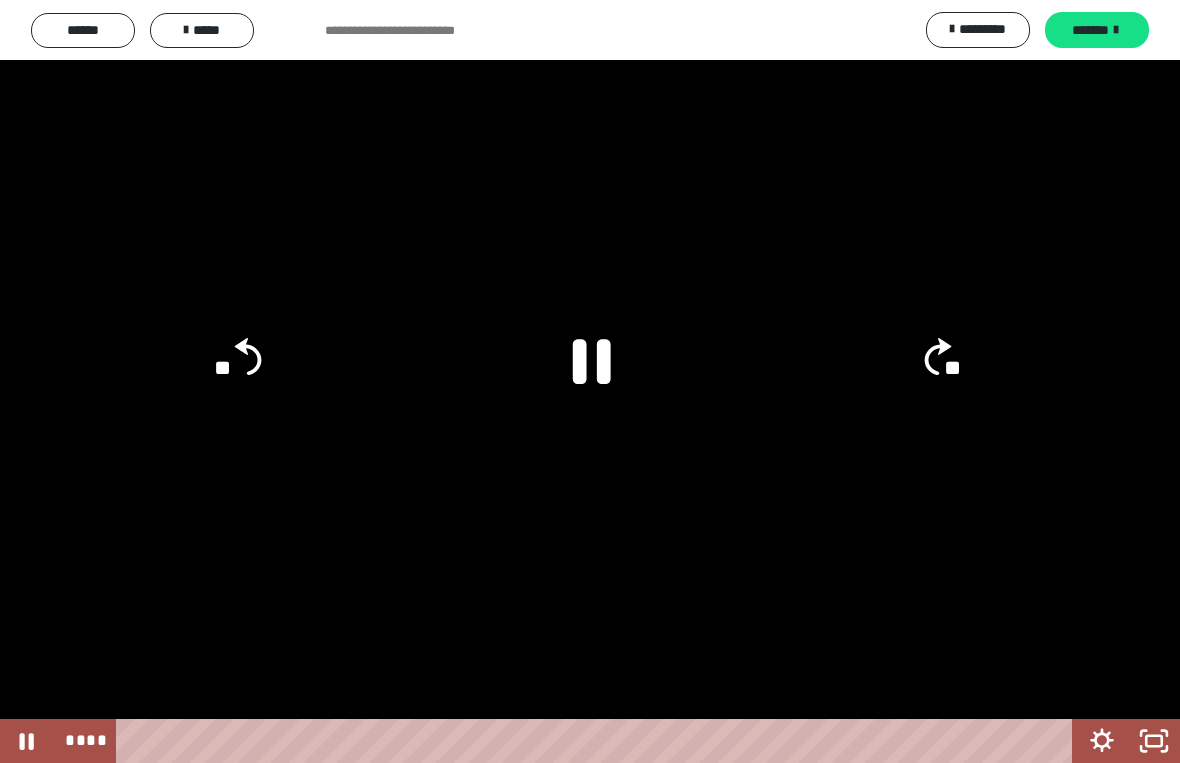 click 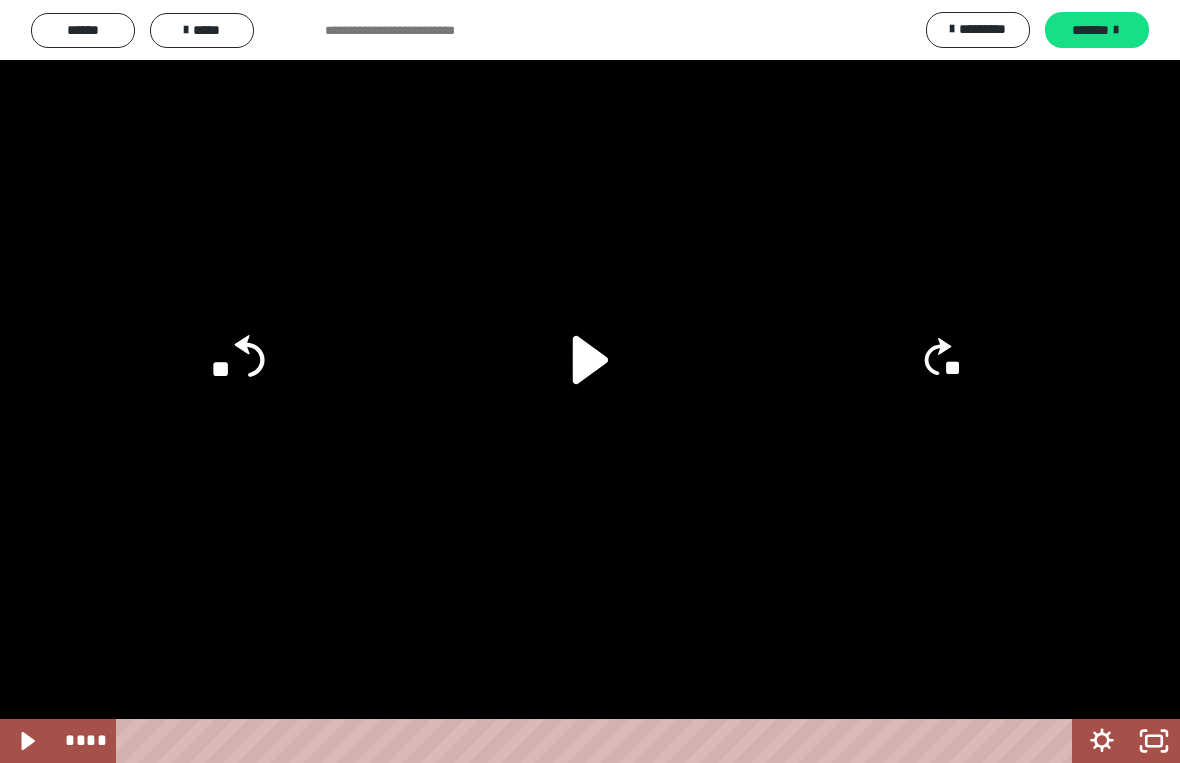 click on "**" 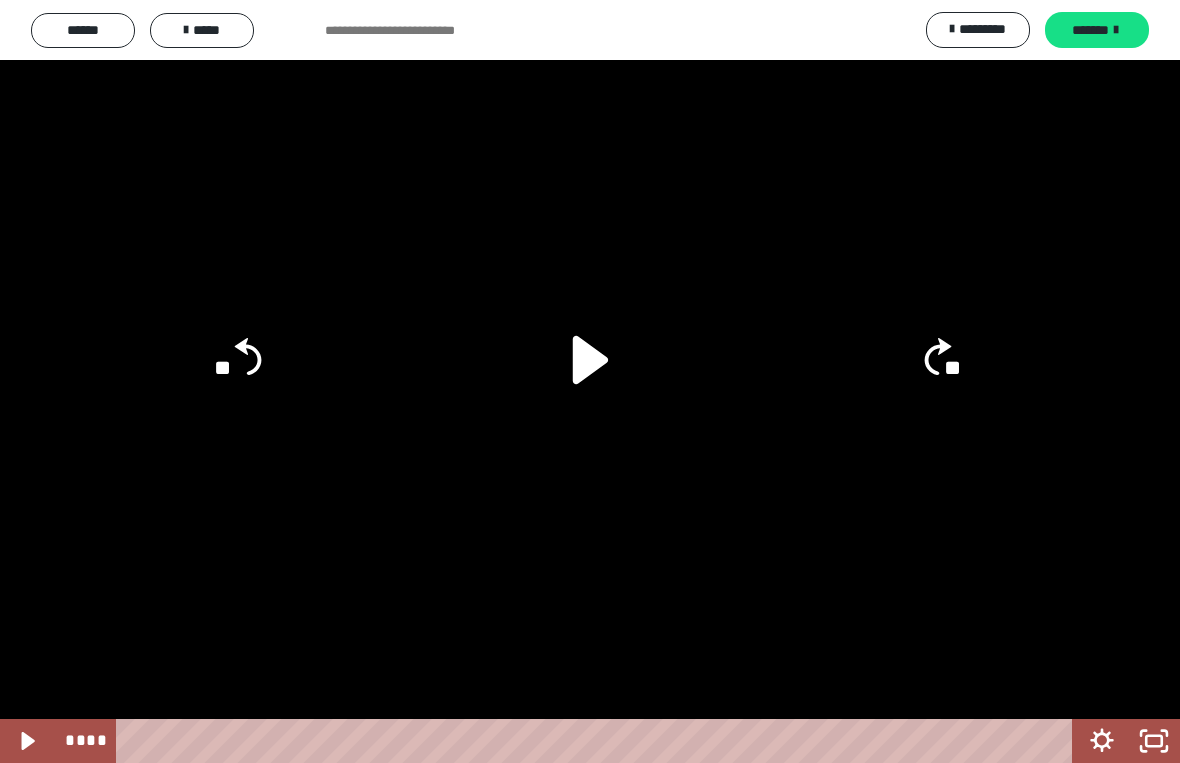 click 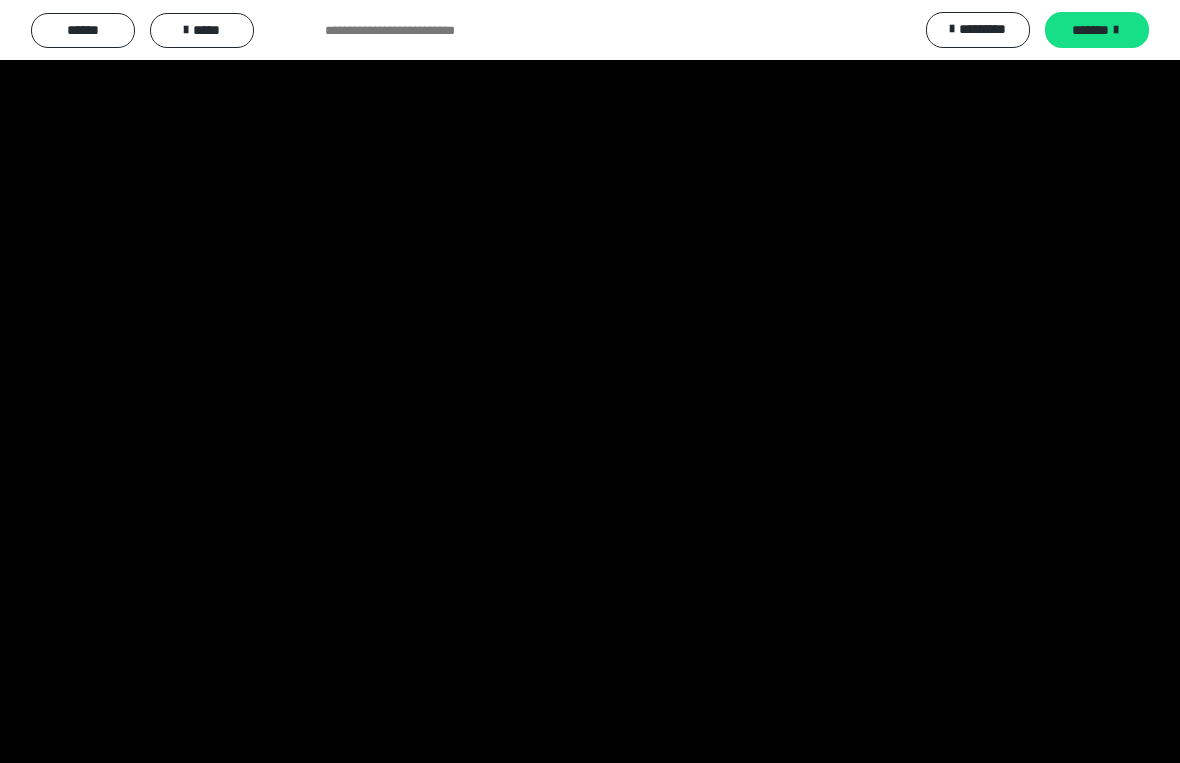 click at bounding box center [590, 381] 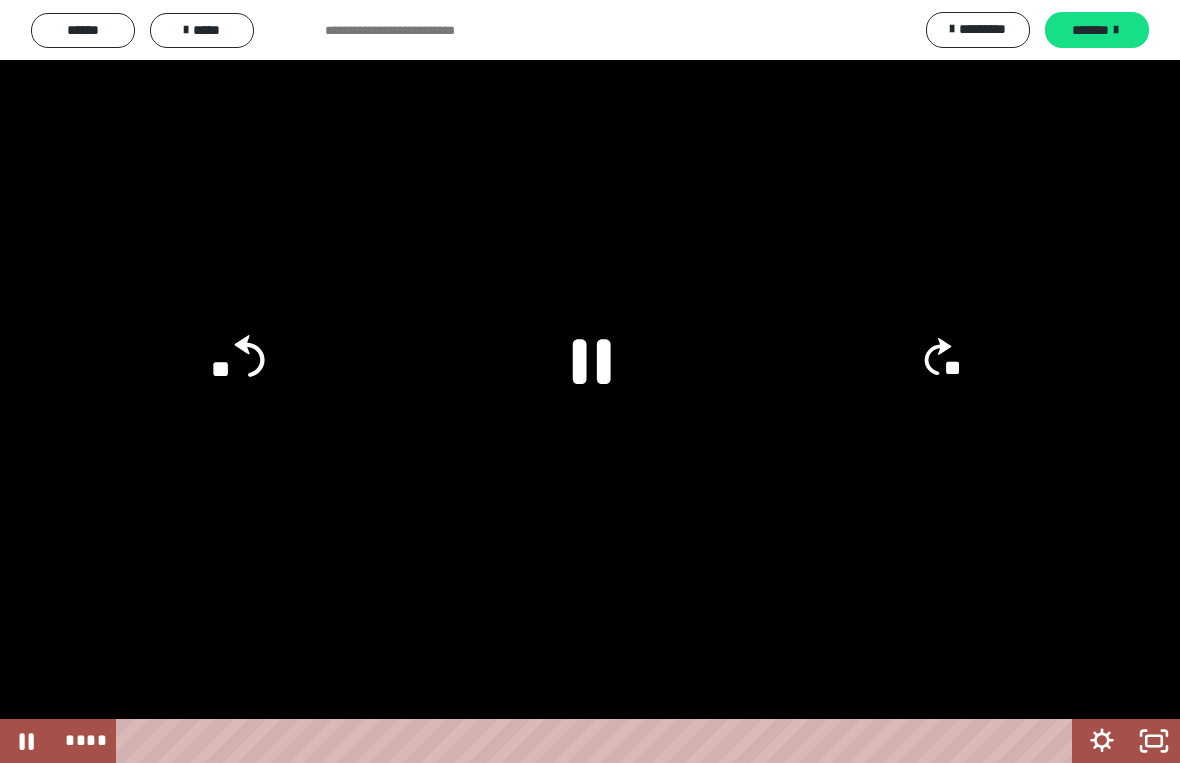 click on "**" 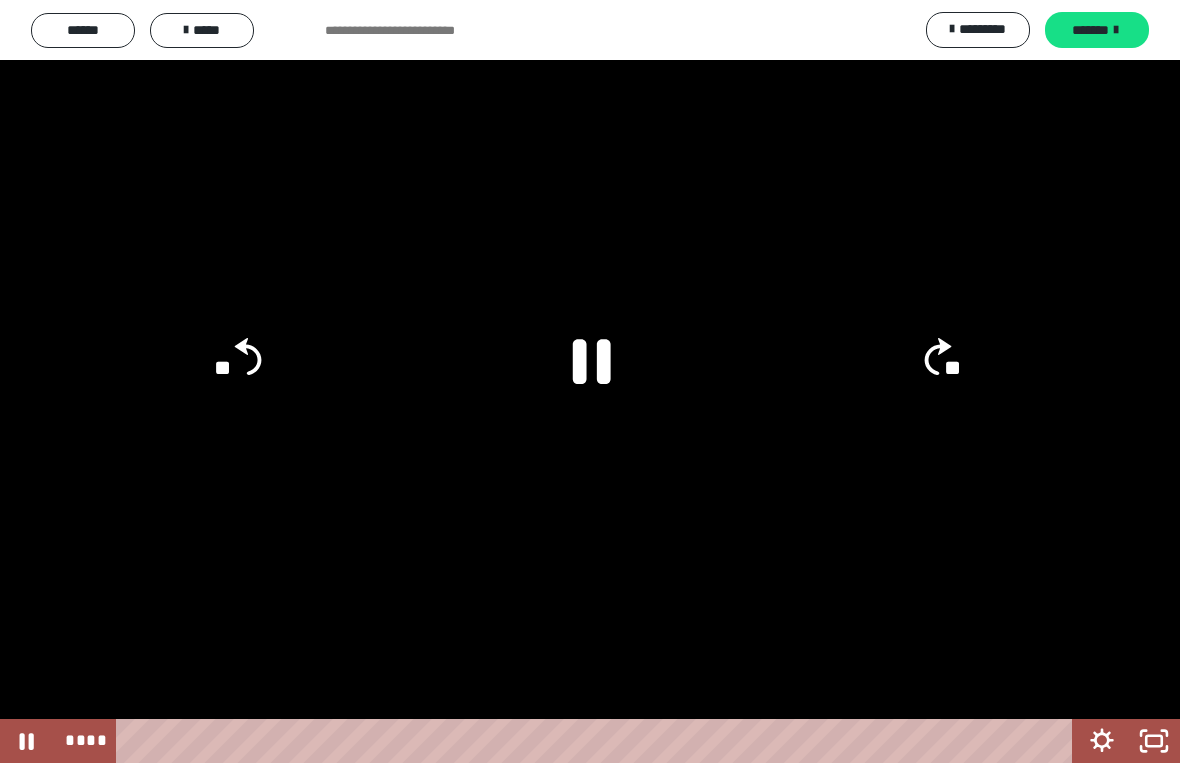 click 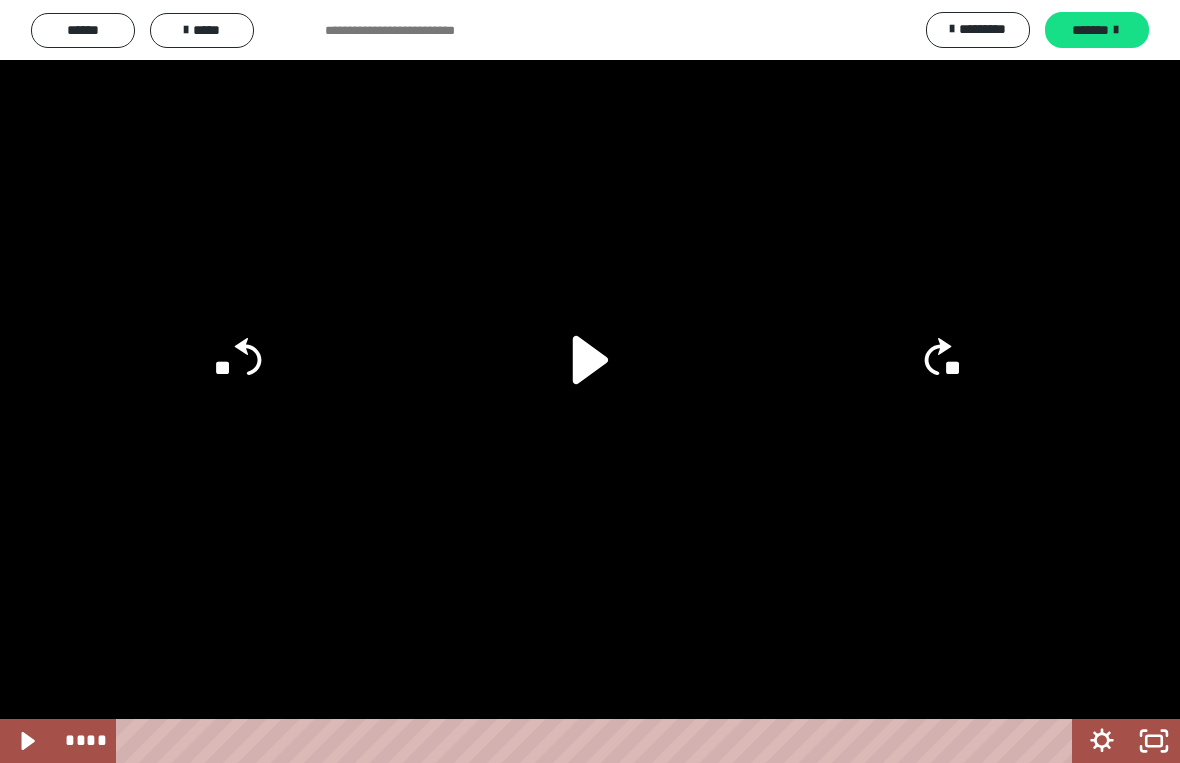 click 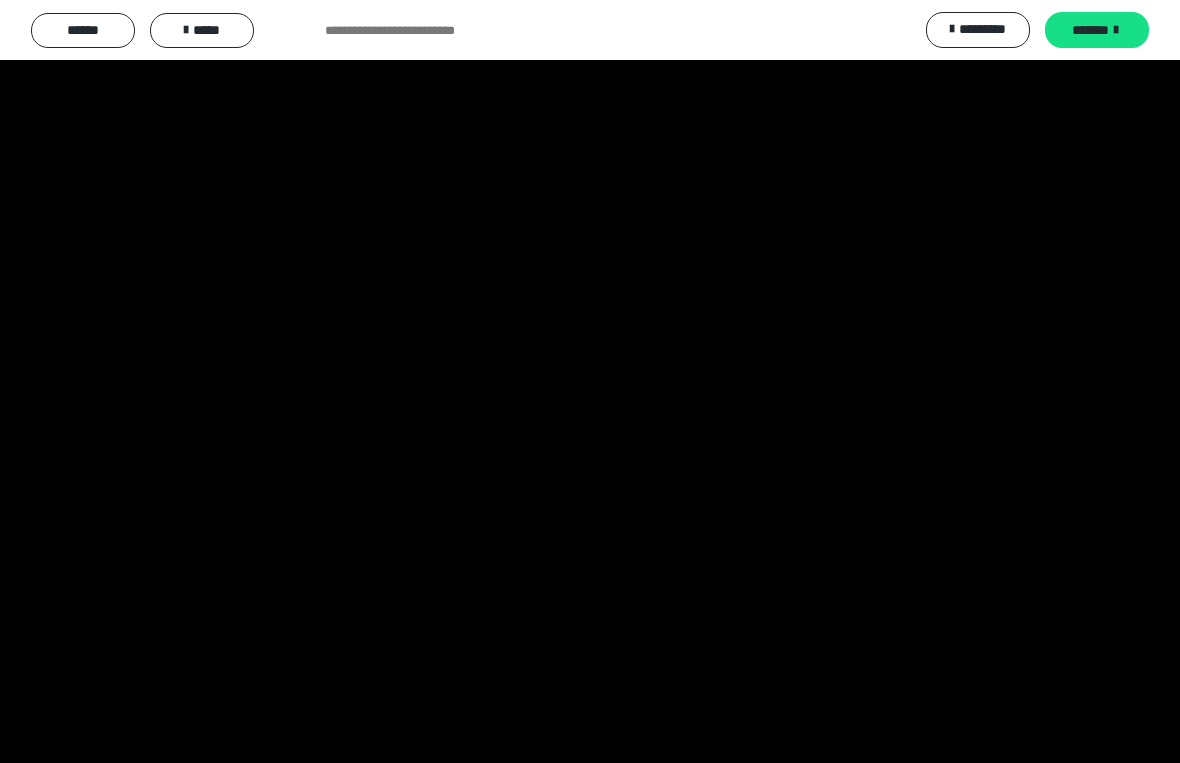 click at bounding box center (590, 381) 